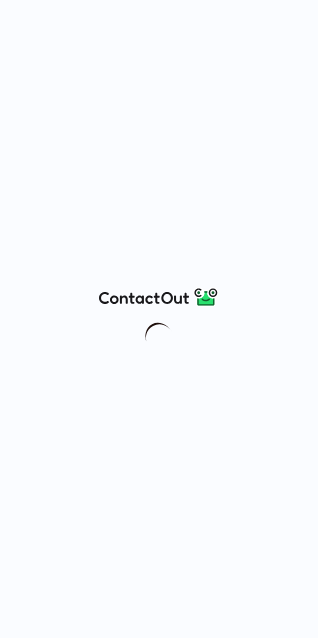scroll, scrollTop: 0, scrollLeft: 0, axis: both 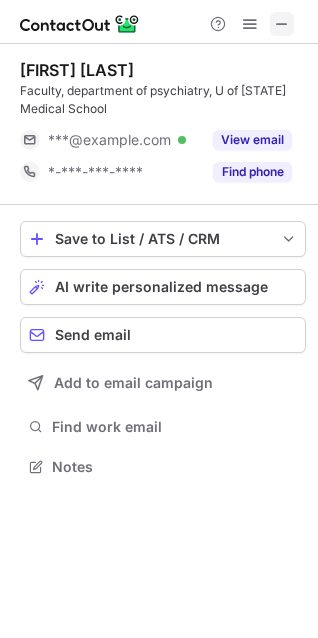 click at bounding box center [282, 24] 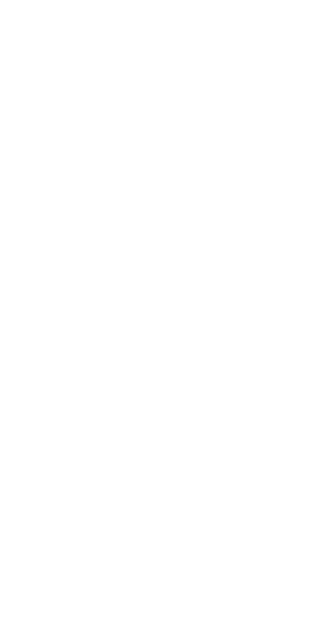 scroll, scrollTop: 0, scrollLeft: 0, axis: both 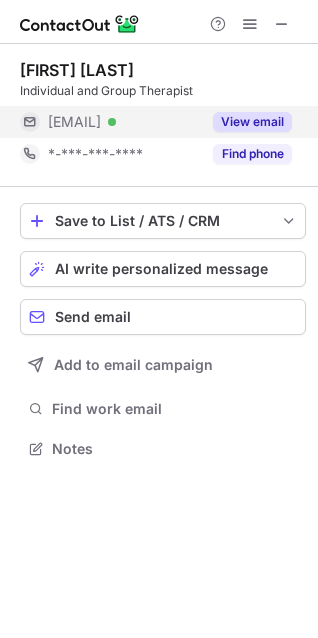click on "***@gmail.com" at bounding box center [74, 122] 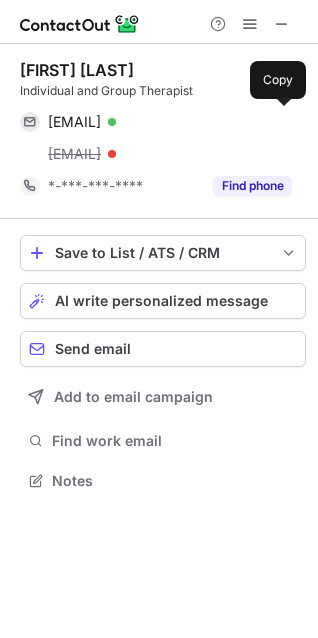 scroll, scrollTop: 10, scrollLeft: 10, axis: both 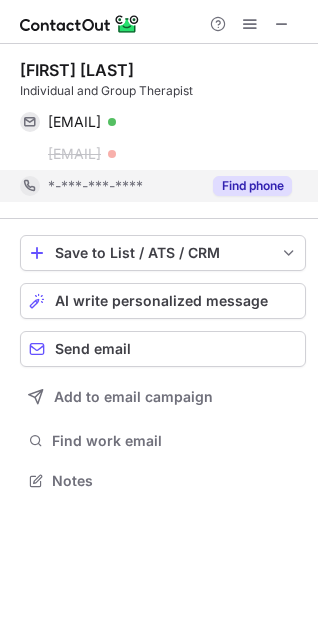 click on "*-***-***-****" at bounding box center (95, 186) 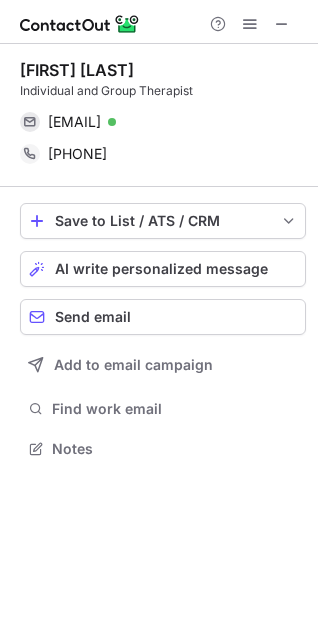 click on "Andrea G. Individual and Group Therapist andreaegrey@gmail.com Verified Send email Copy +16128864127 Copy" at bounding box center [163, 115] 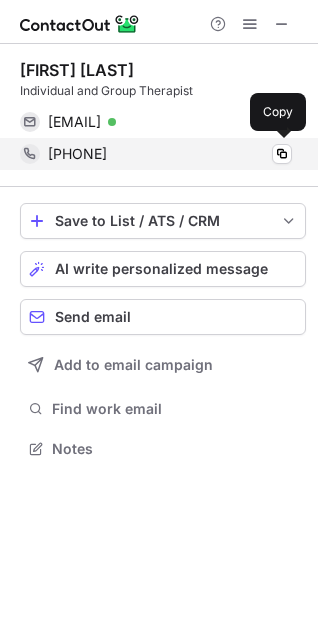 click on "+16128864127" at bounding box center (77, 154) 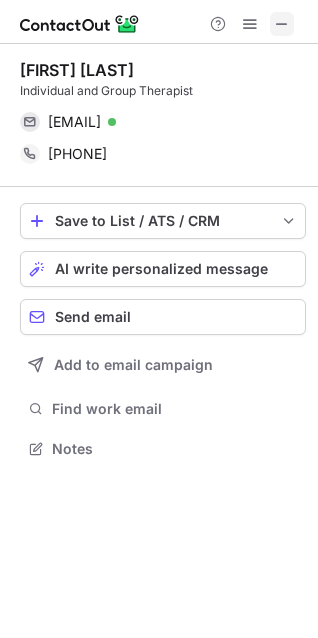 click at bounding box center (282, 24) 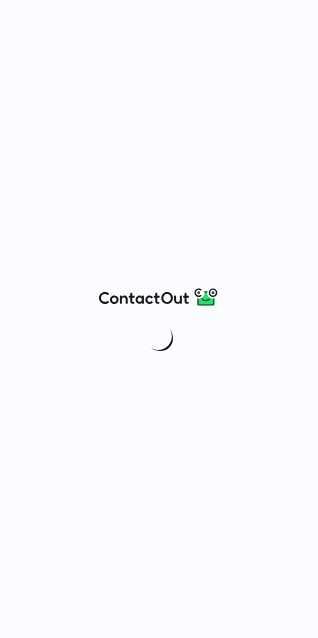 scroll, scrollTop: 0, scrollLeft: 0, axis: both 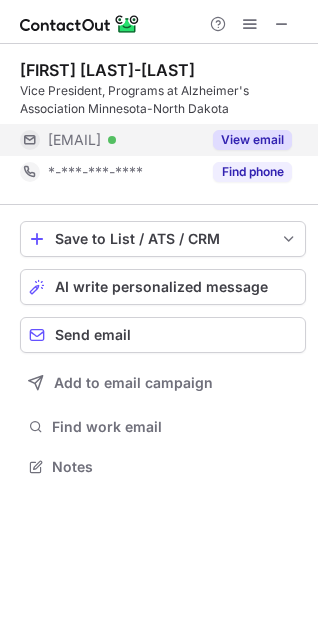 click on "***@alz.org Verified" at bounding box center [124, 140] 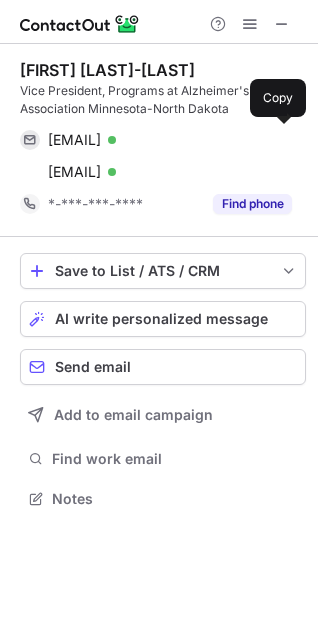 scroll, scrollTop: 10, scrollLeft: 10, axis: both 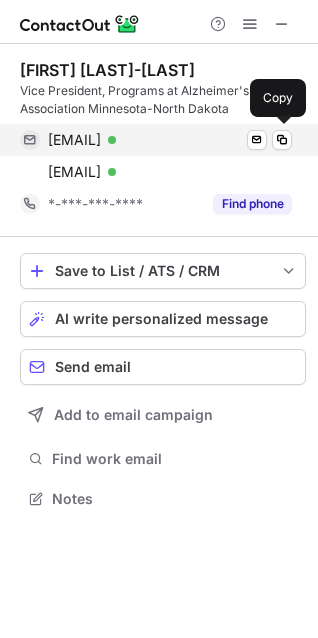 click on "heidi.haley-franklin@alz.org" at bounding box center [74, 140] 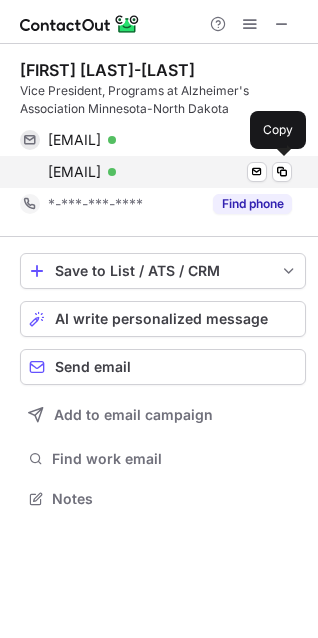 click on "heidi.haleyfranklin@alz.org" at bounding box center [74, 172] 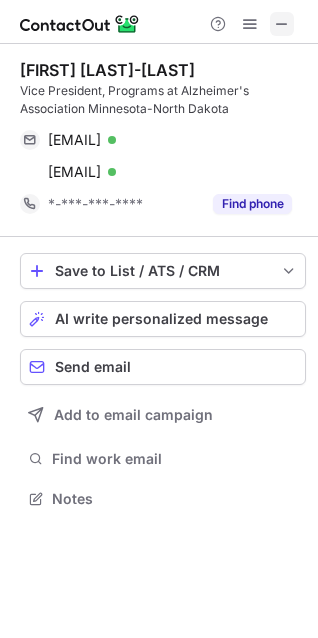 click at bounding box center (282, 24) 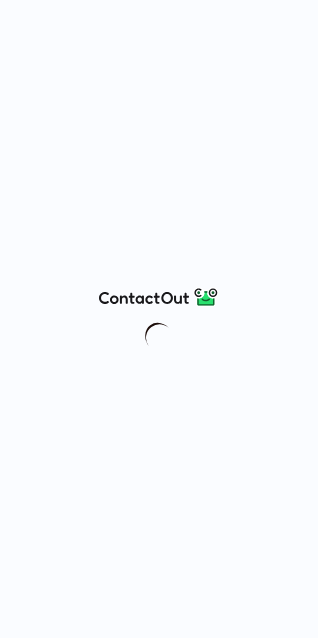 scroll, scrollTop: 0, scrollLeft: 0, axis: both 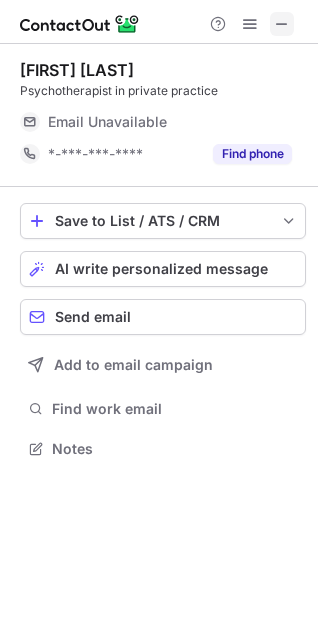 click at bounding box center (282, 24) 